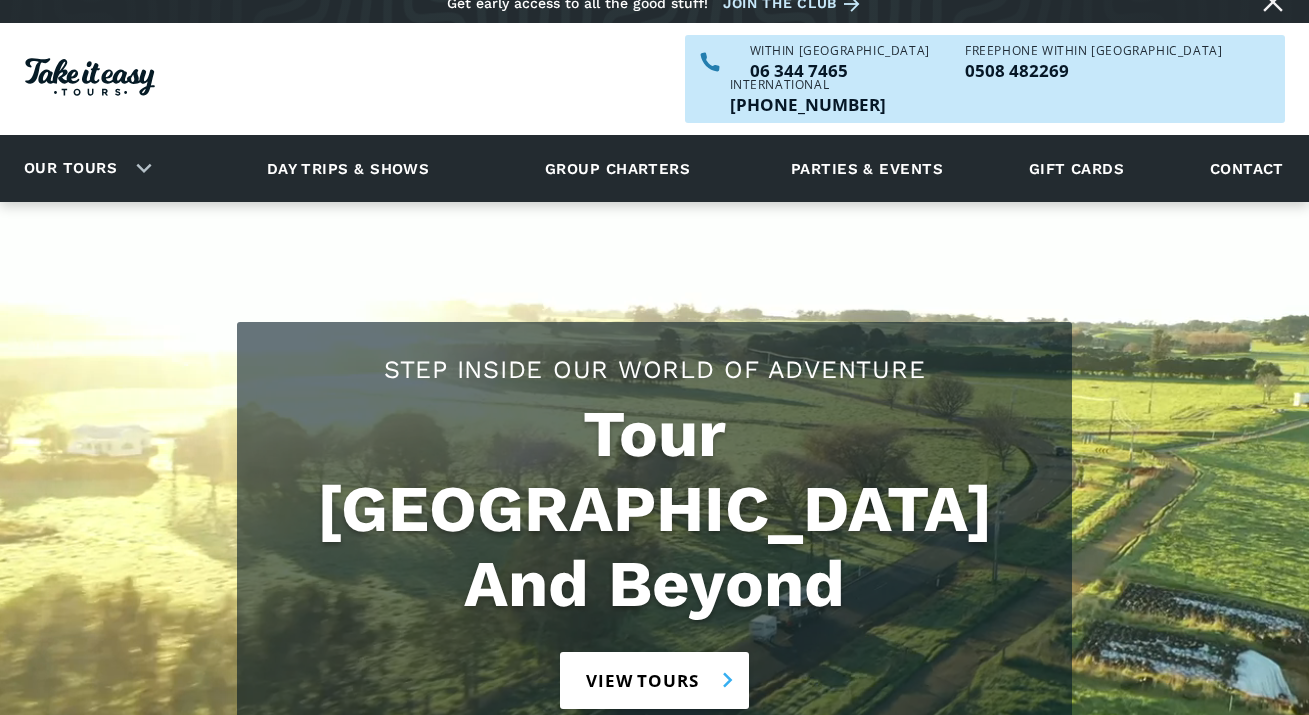 scroll, scrollTop: 259, scrollLeft: 0, axis: vertical 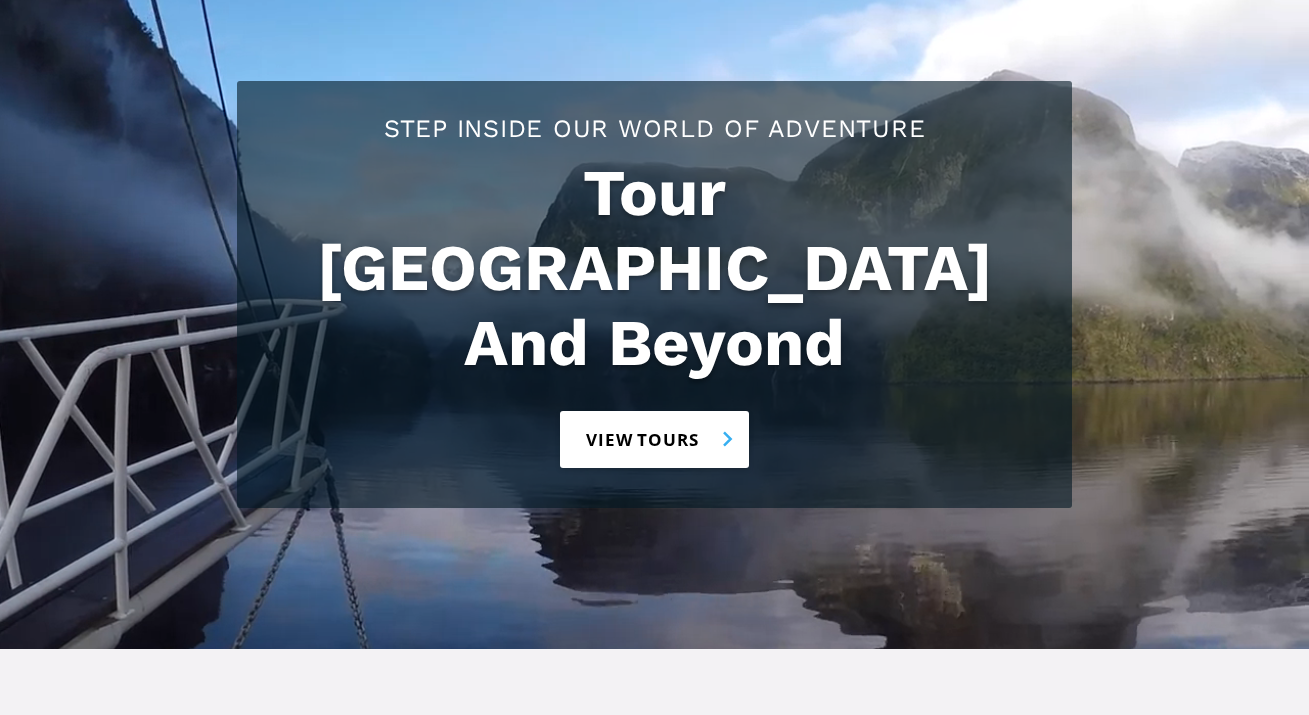 click on "View tours" at bounding box center [654, 439] 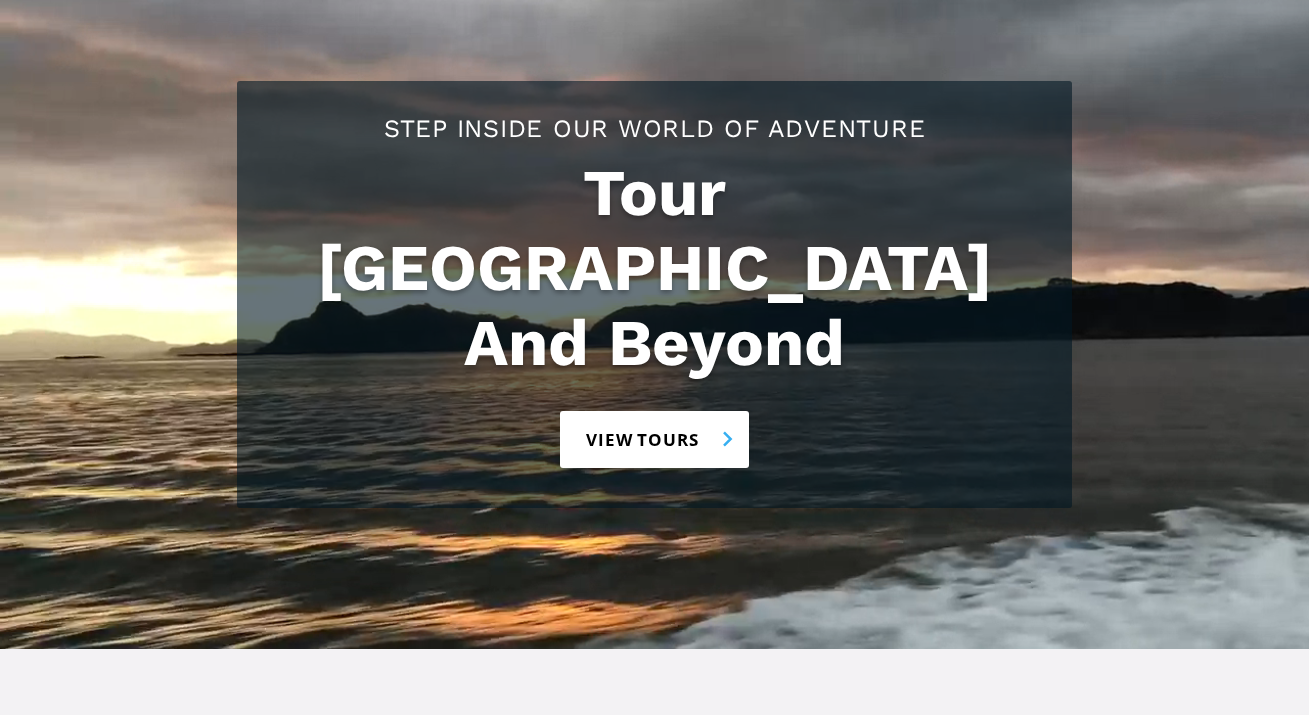 click on "View tours" at bounding box center [654, 439] 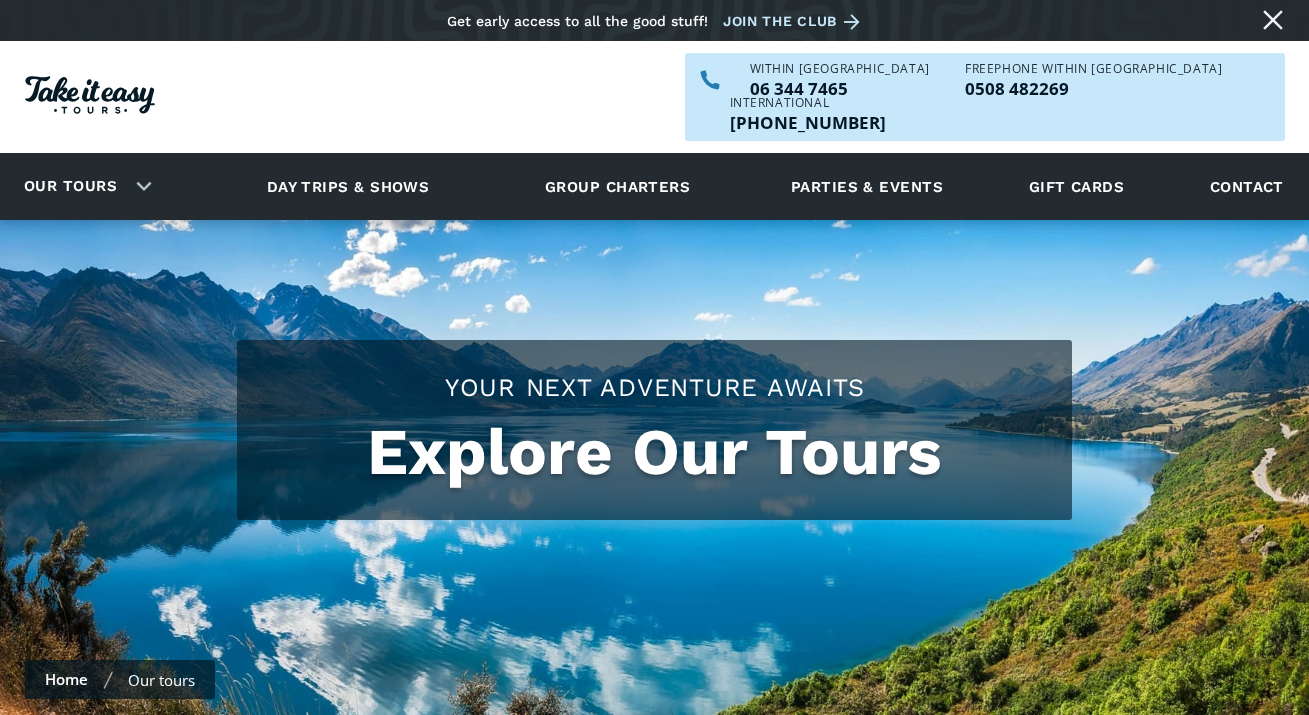 scroll, scrollTop: 0, scrollLeft: 0, axis: both 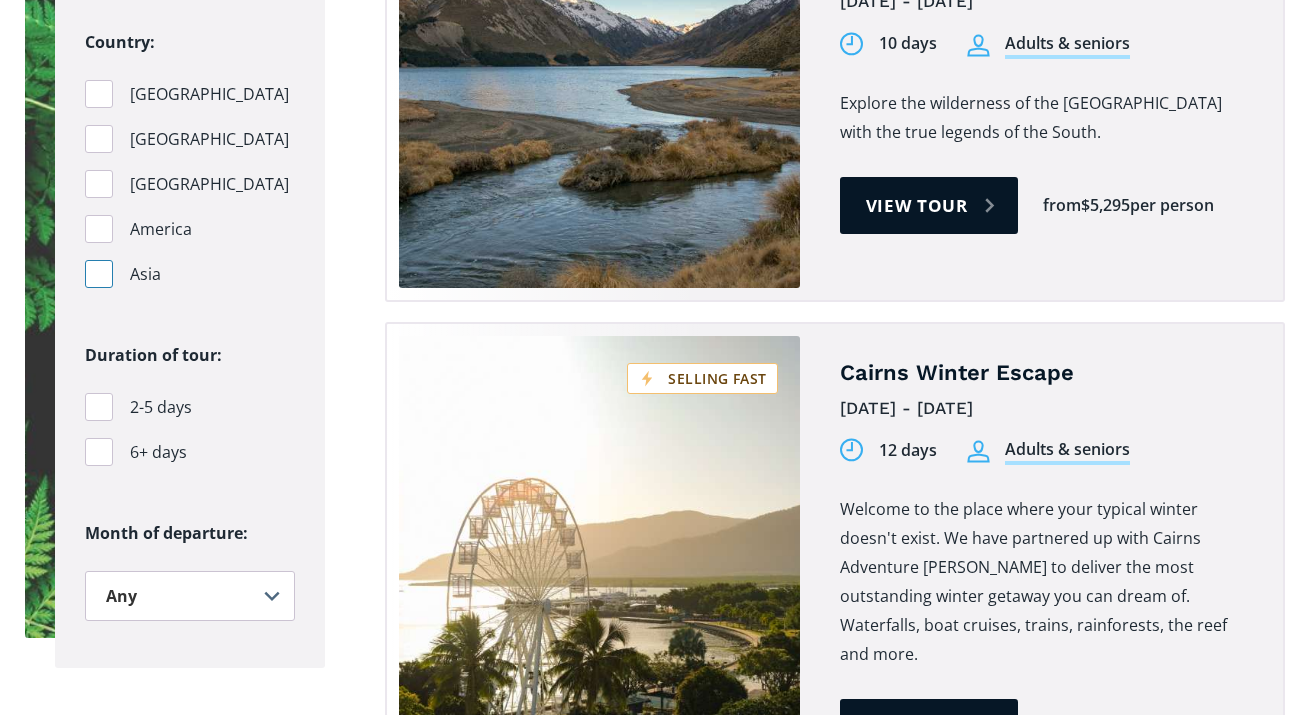 click at bounding box center (99, 274) 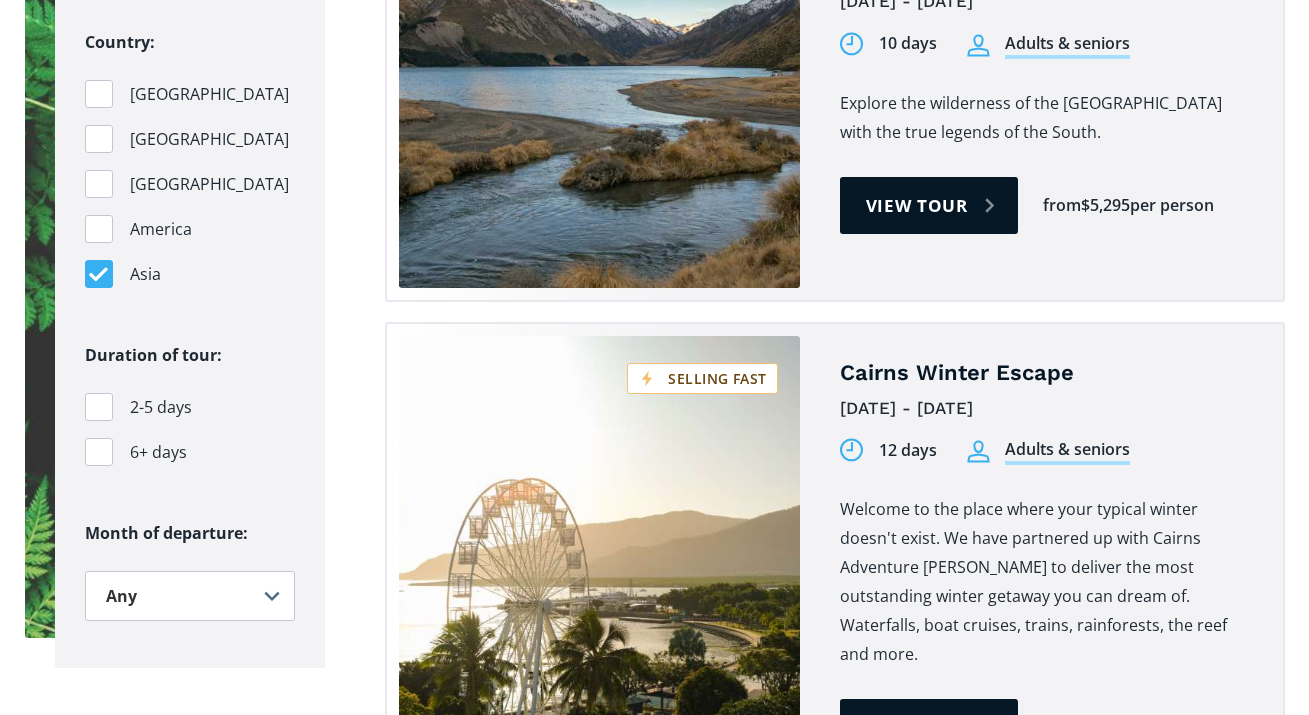 click at bounding box center (99, 274) 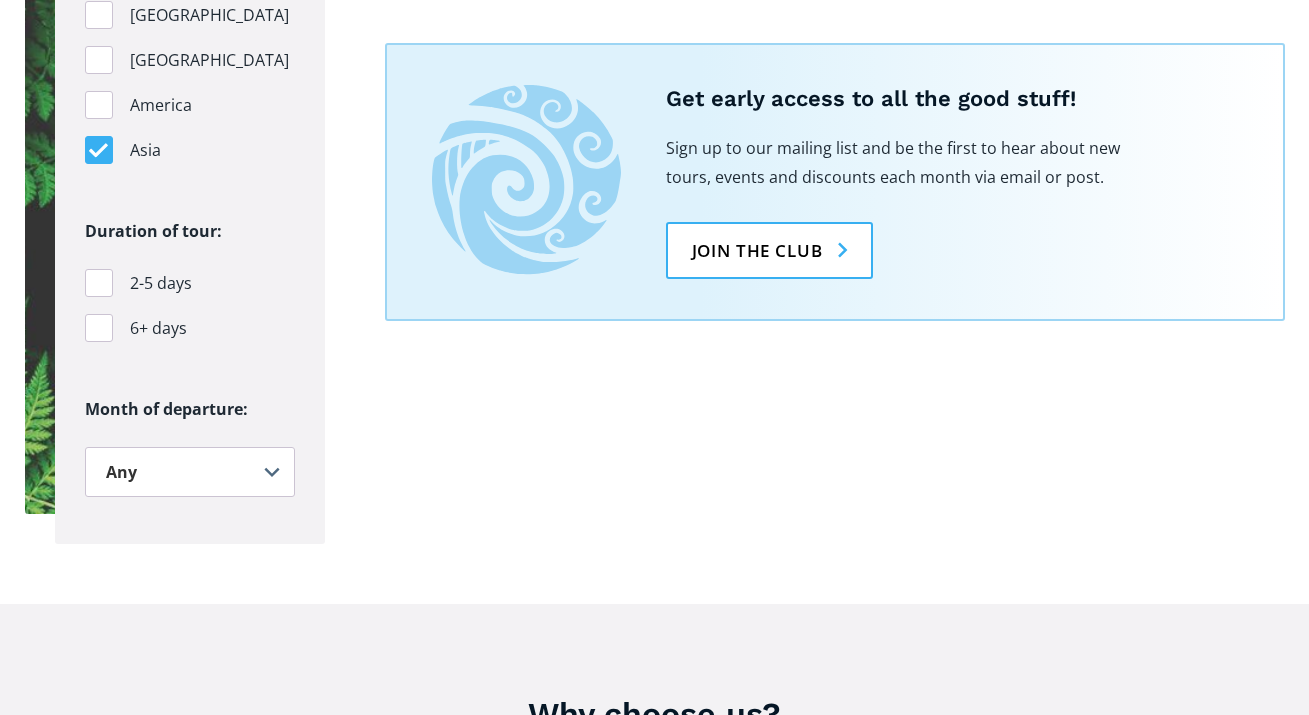 click at bounding box center [99, 150] 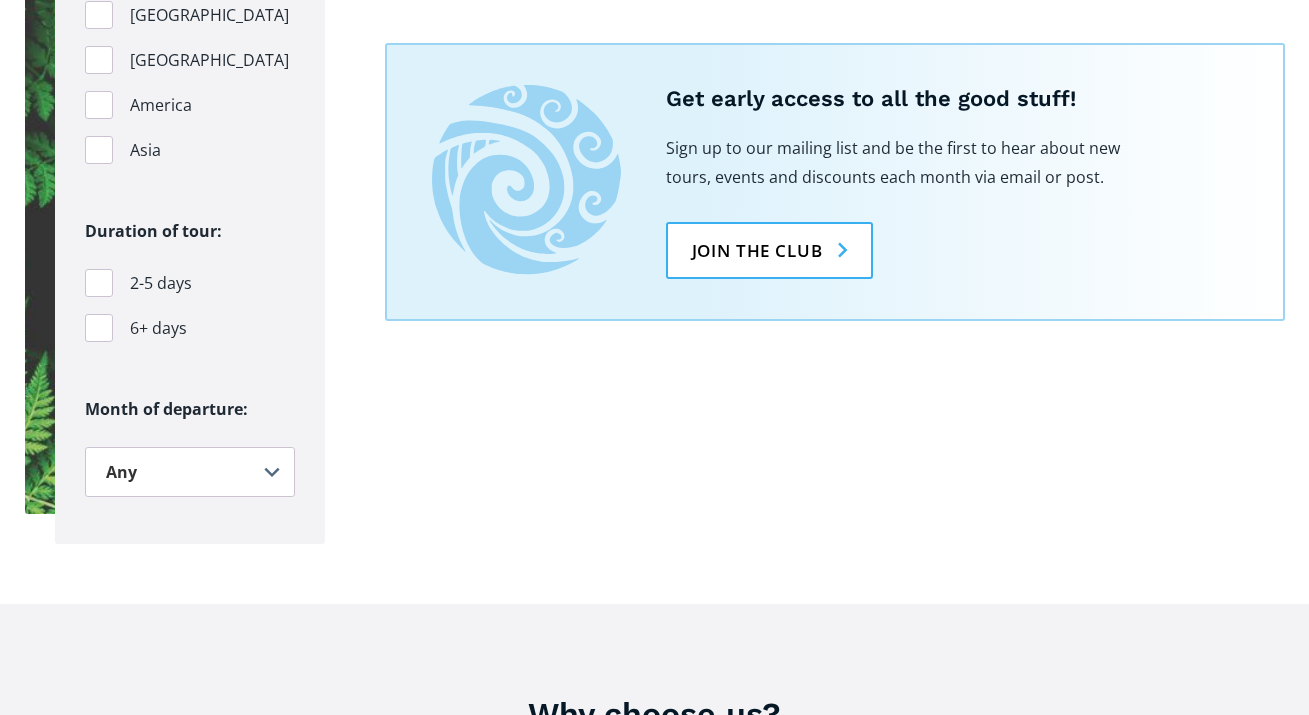 click at bounding box center (526, 180) 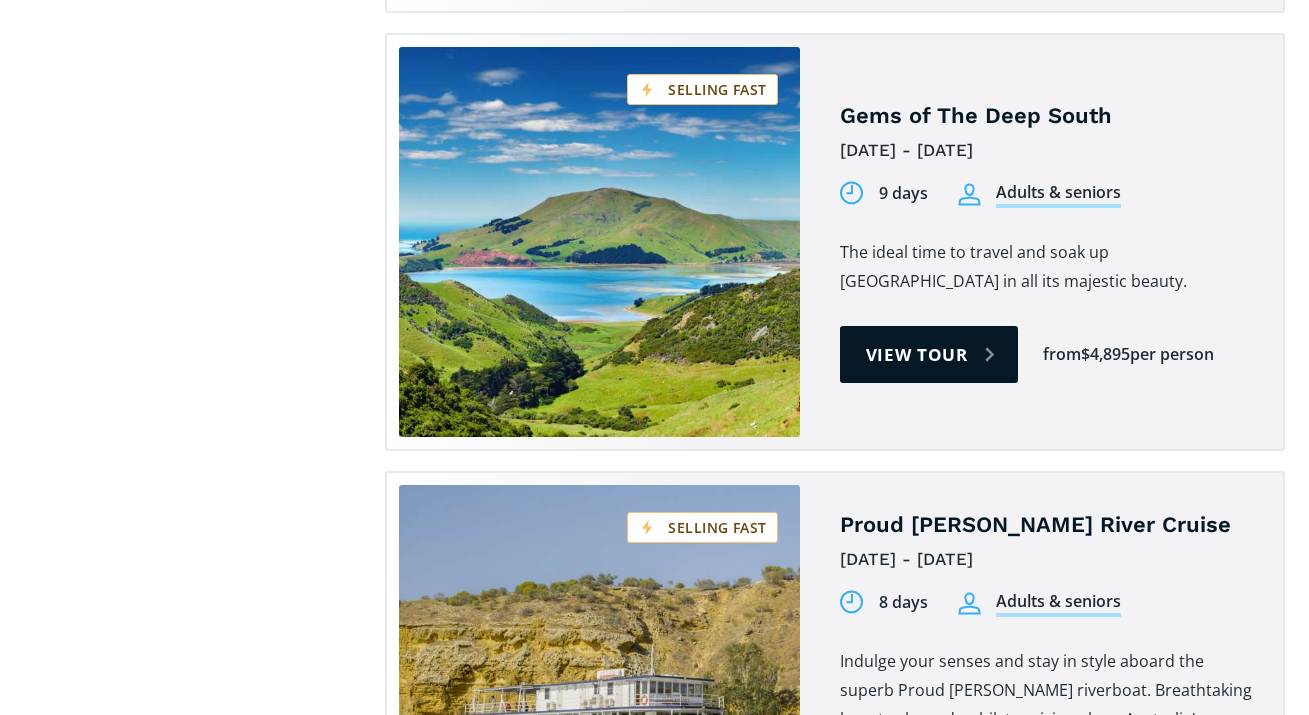 scroll, scrollTop: 5160, scrollLeft: 0, axis: vertical 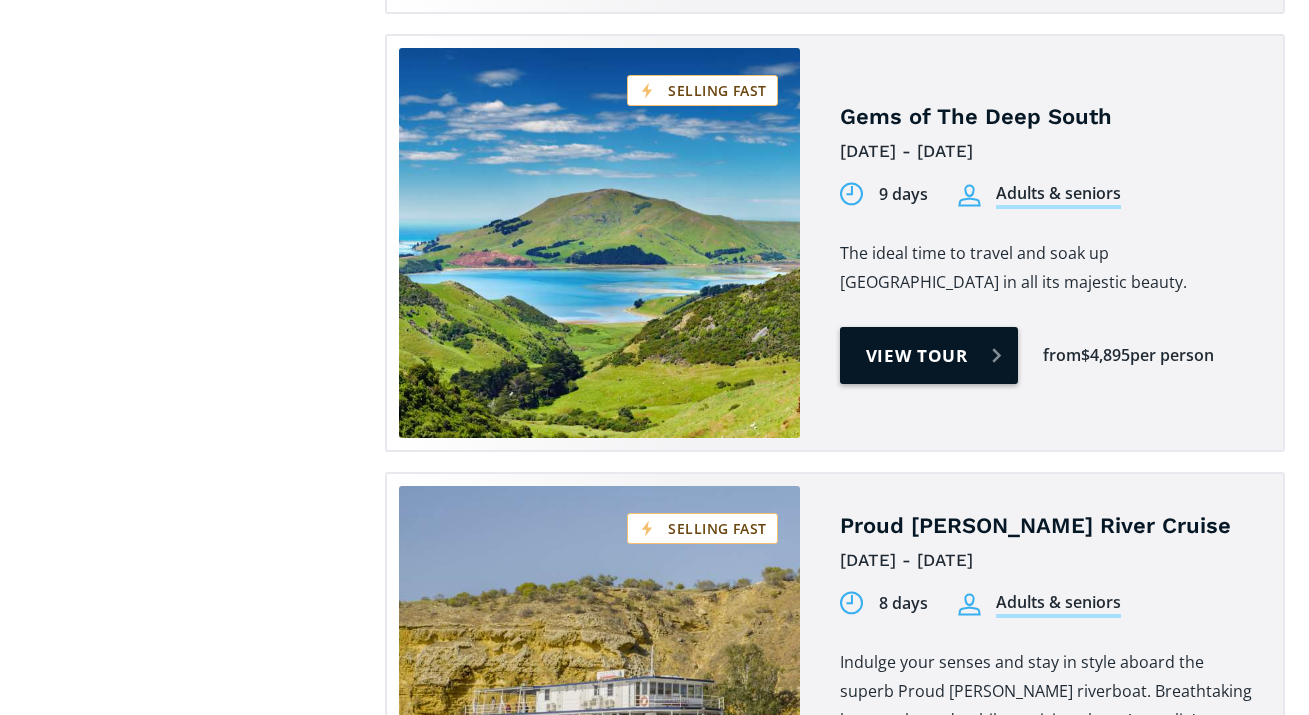 click on "View tour" at bounding box center [929, 355] 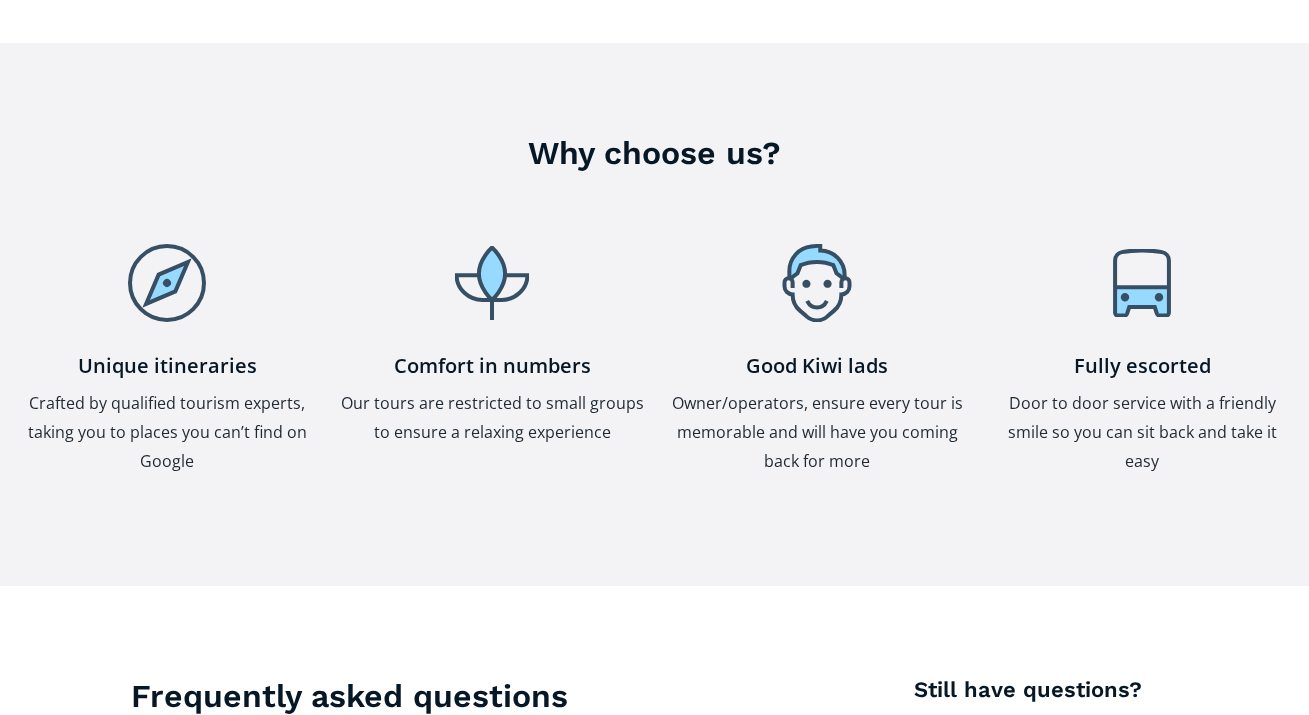 scroll, scrollTop: 6509, scrollLeft: 0, axis: vertical 